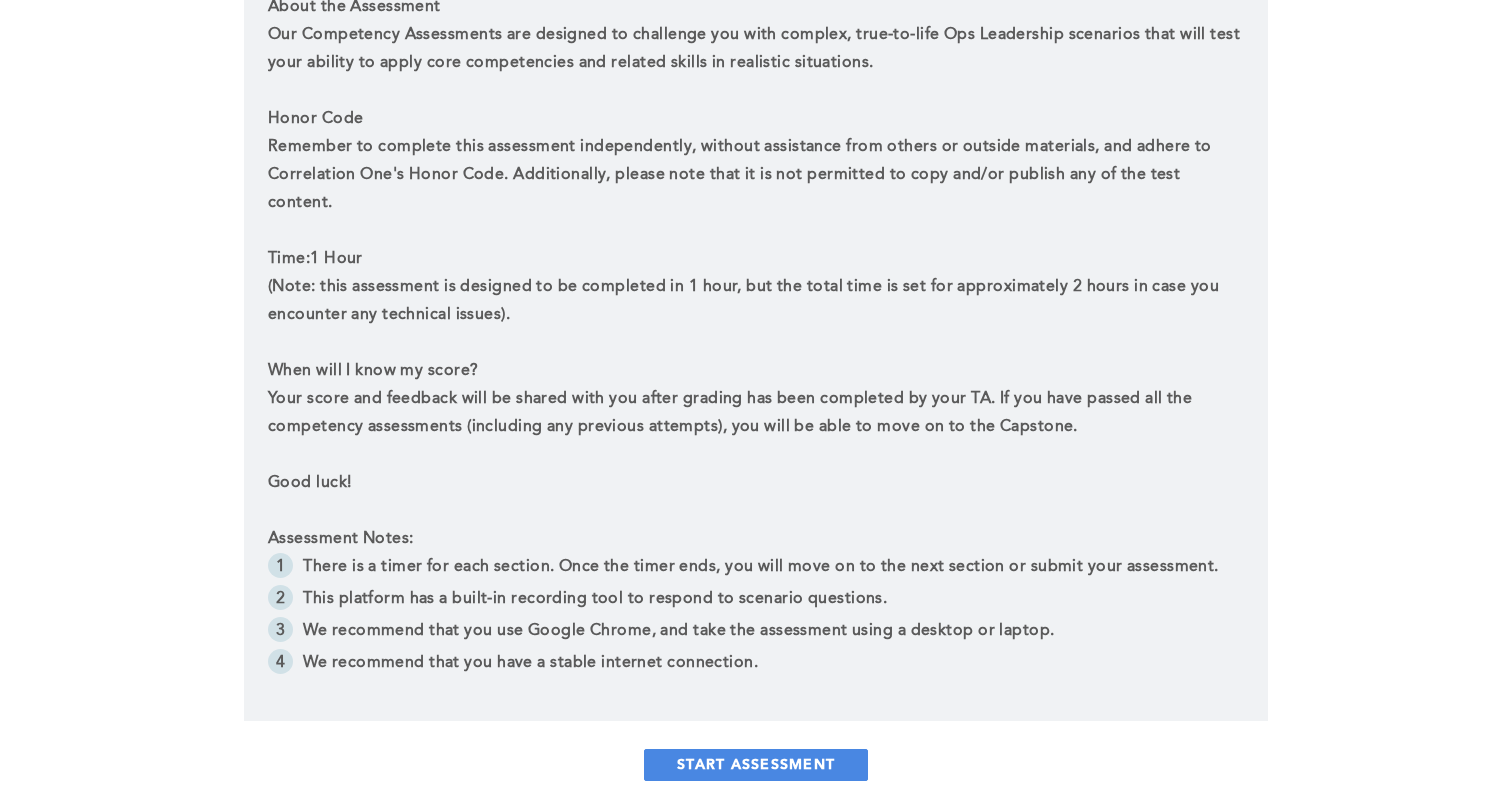 scroll, scrollTop: 663, scrollLeft: 0, axis: vertical 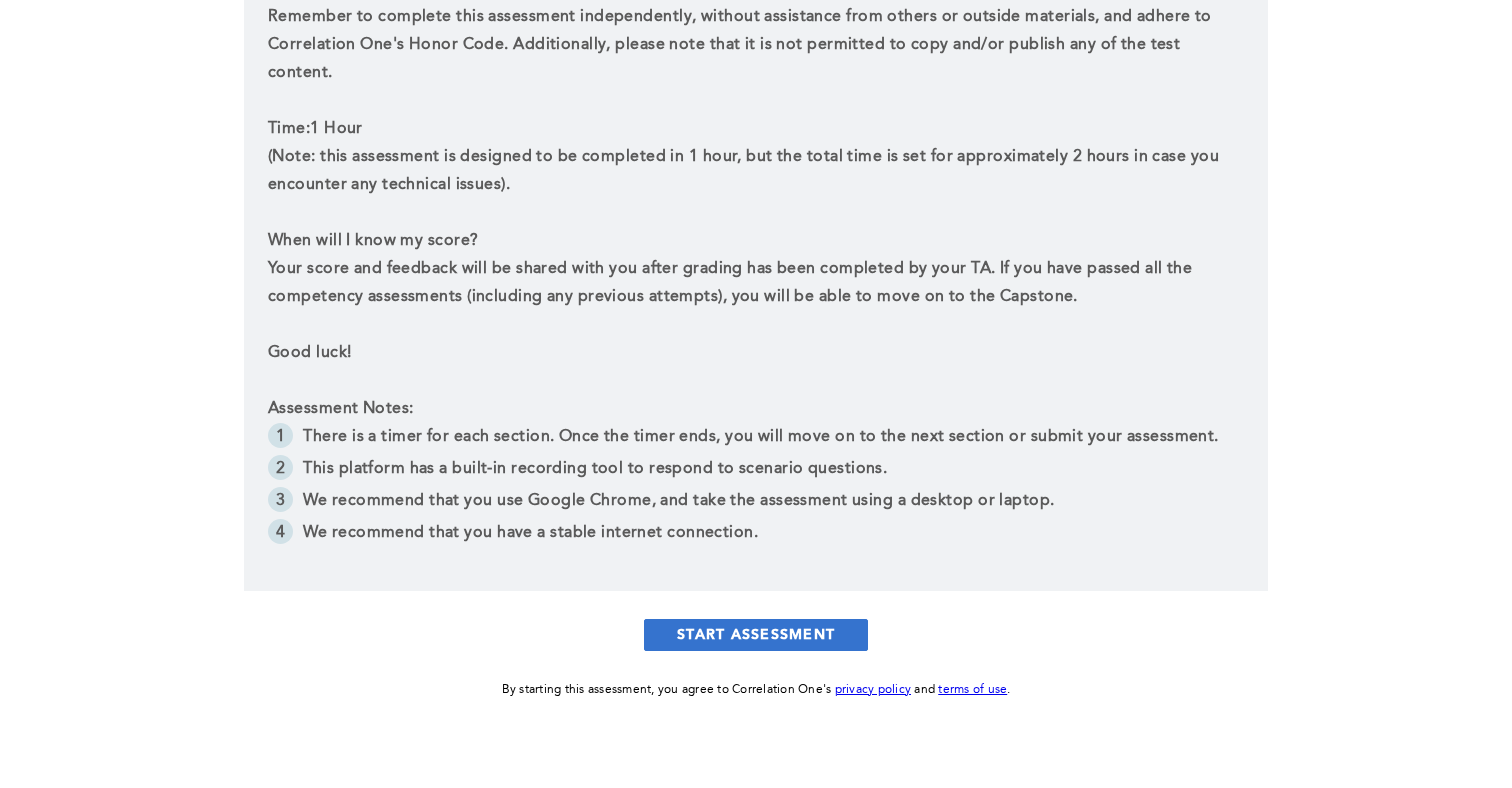 click on "START ASSESSMENT" at bounding box center (756, 635) 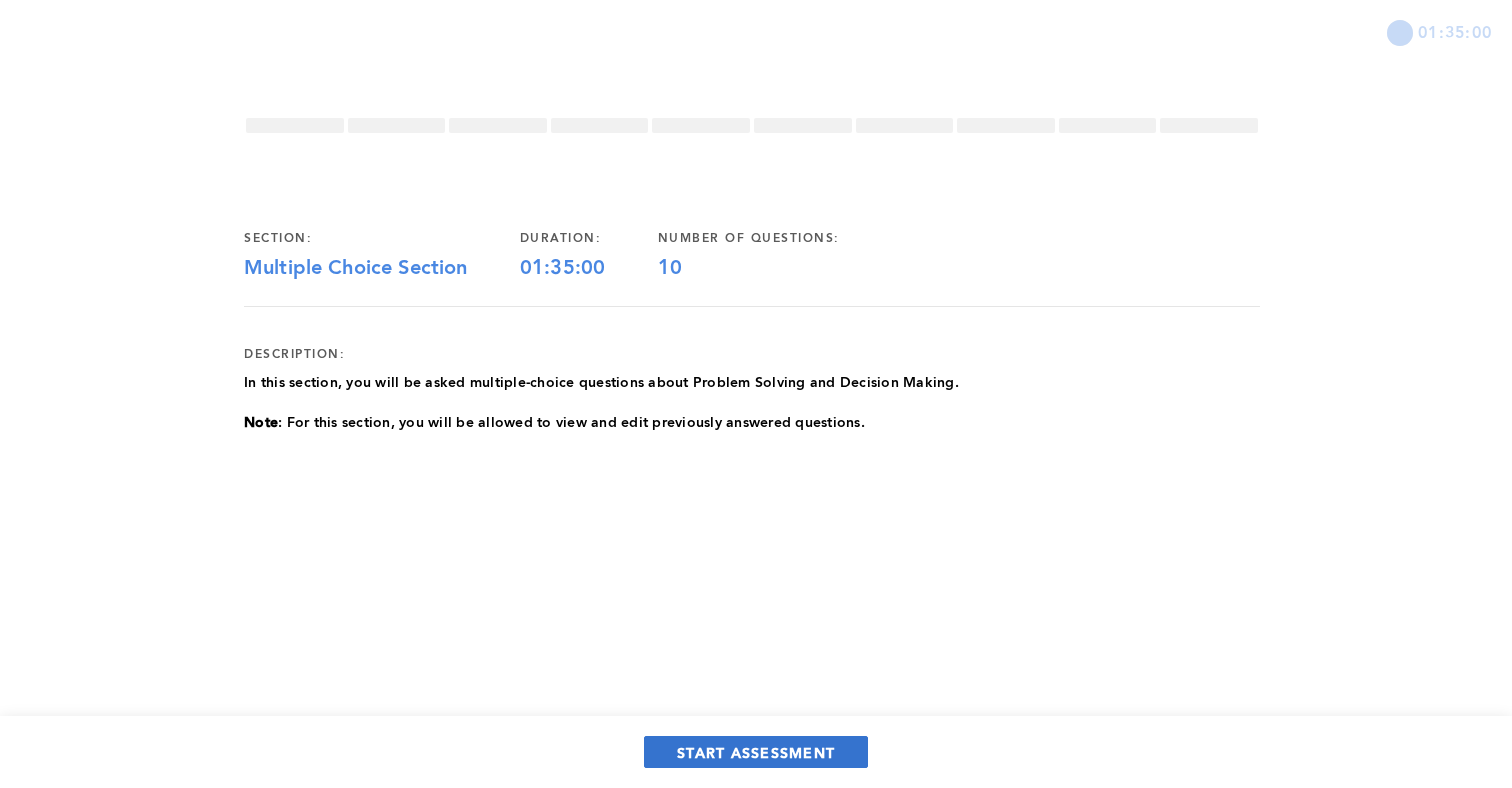click on "START ASSESSMENT" at bounding box center (756, 752) 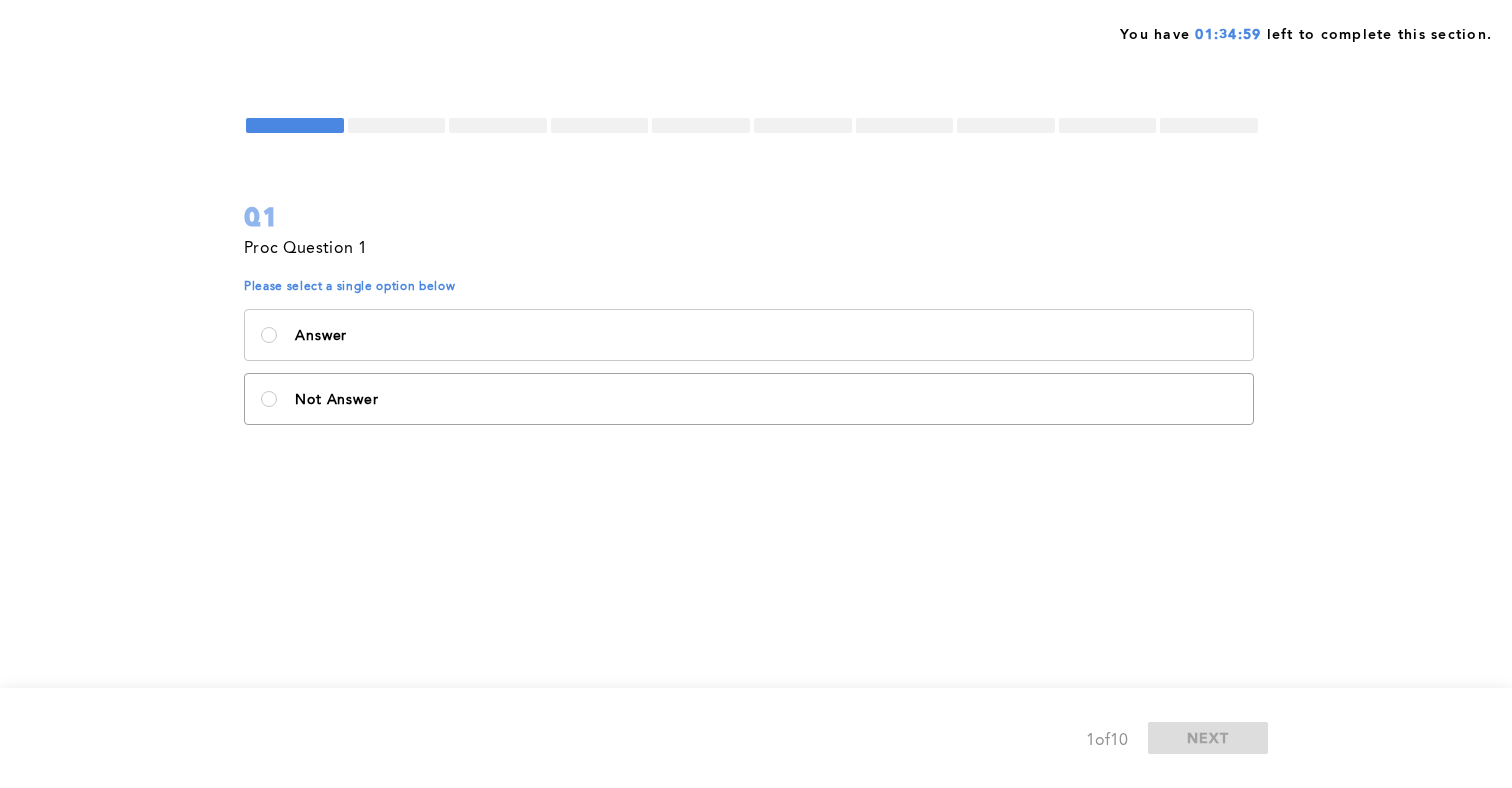 click on "Not Answer" at bounding box center [749, 399] 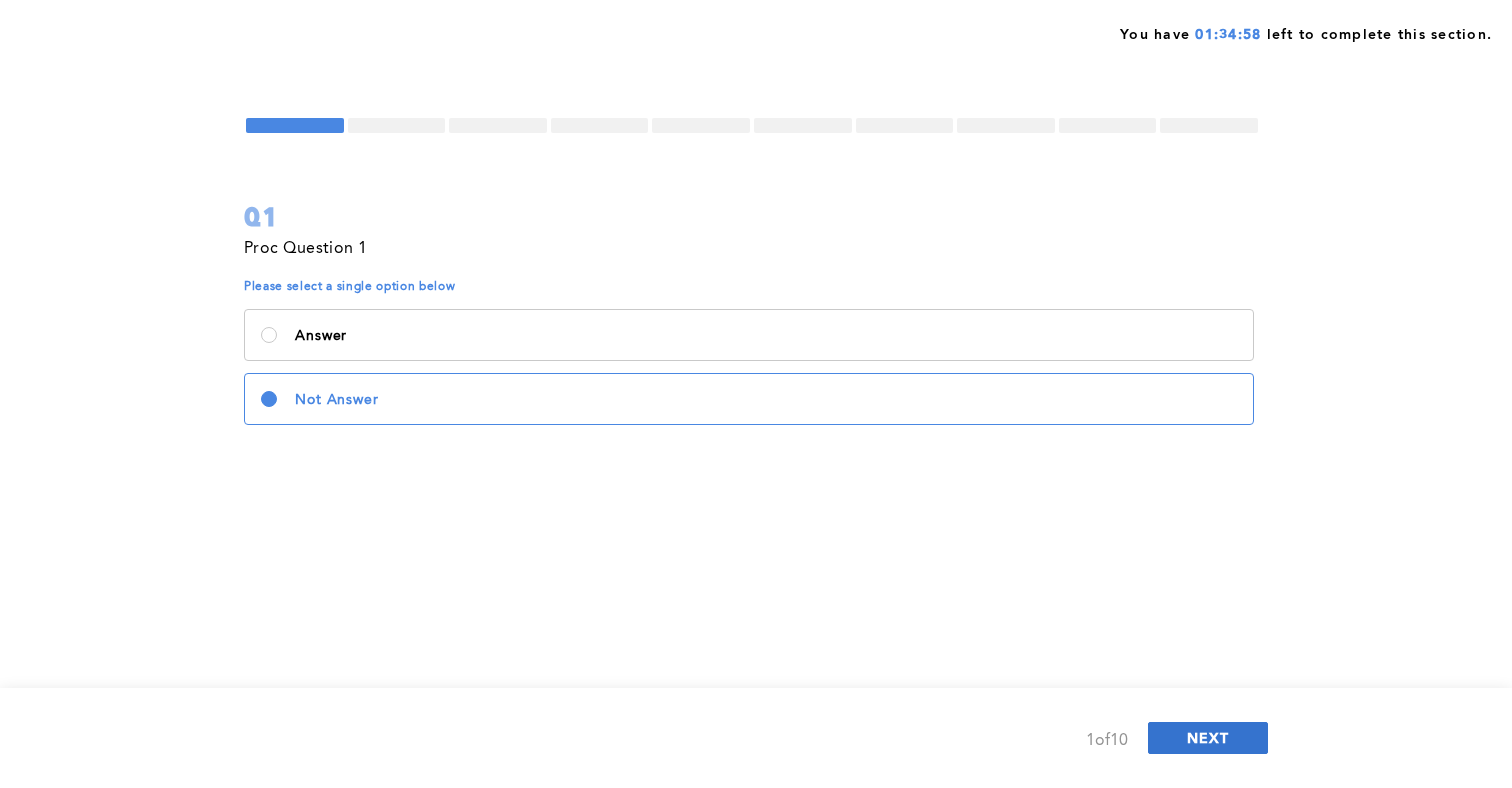 click on "NEXT" at bounding box center (1208, 737) 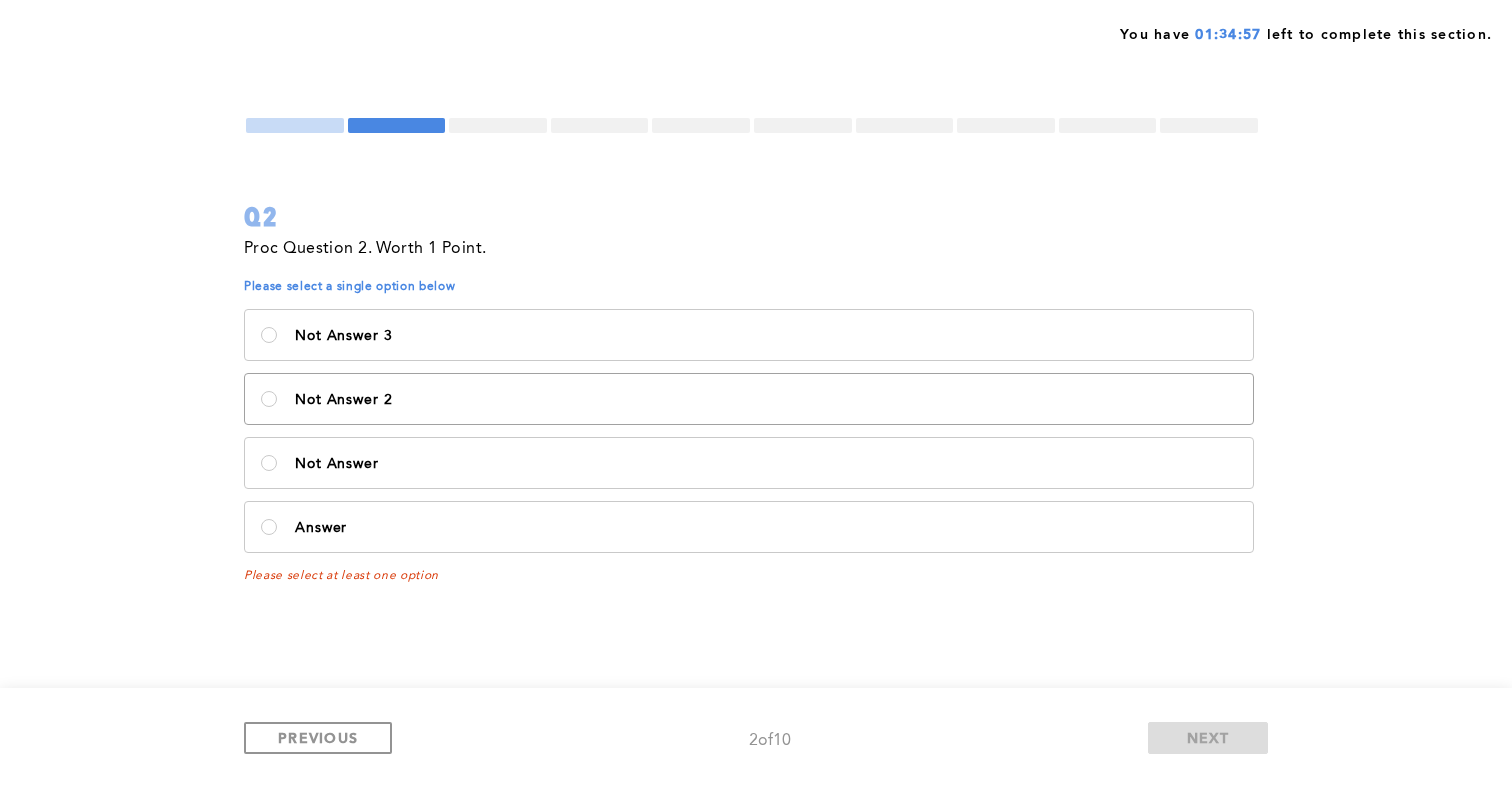 click on "Not Answer 2" at bounding box center (749, 399) 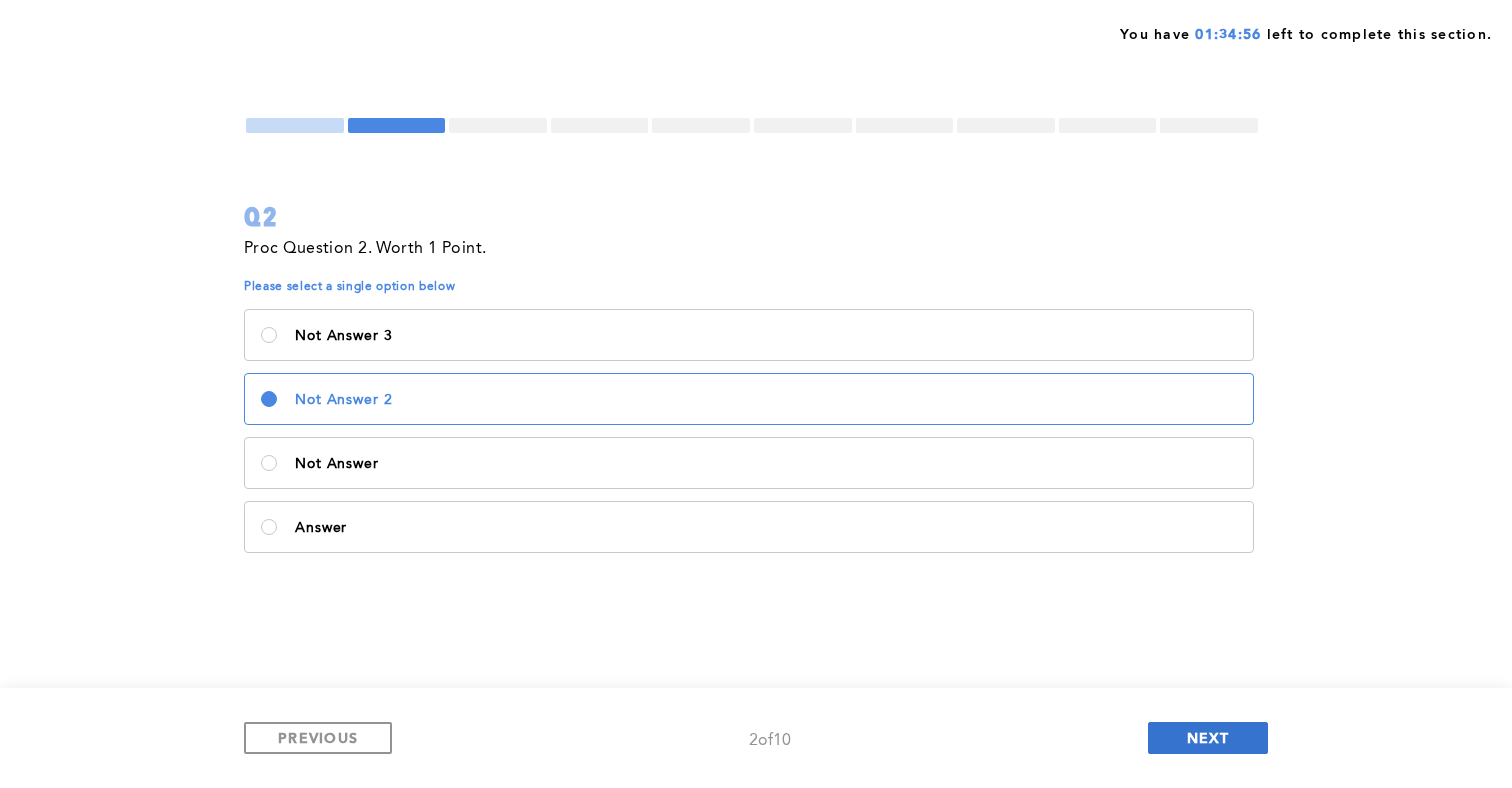 click on "NEXT" at bounding box center (1208, 738) 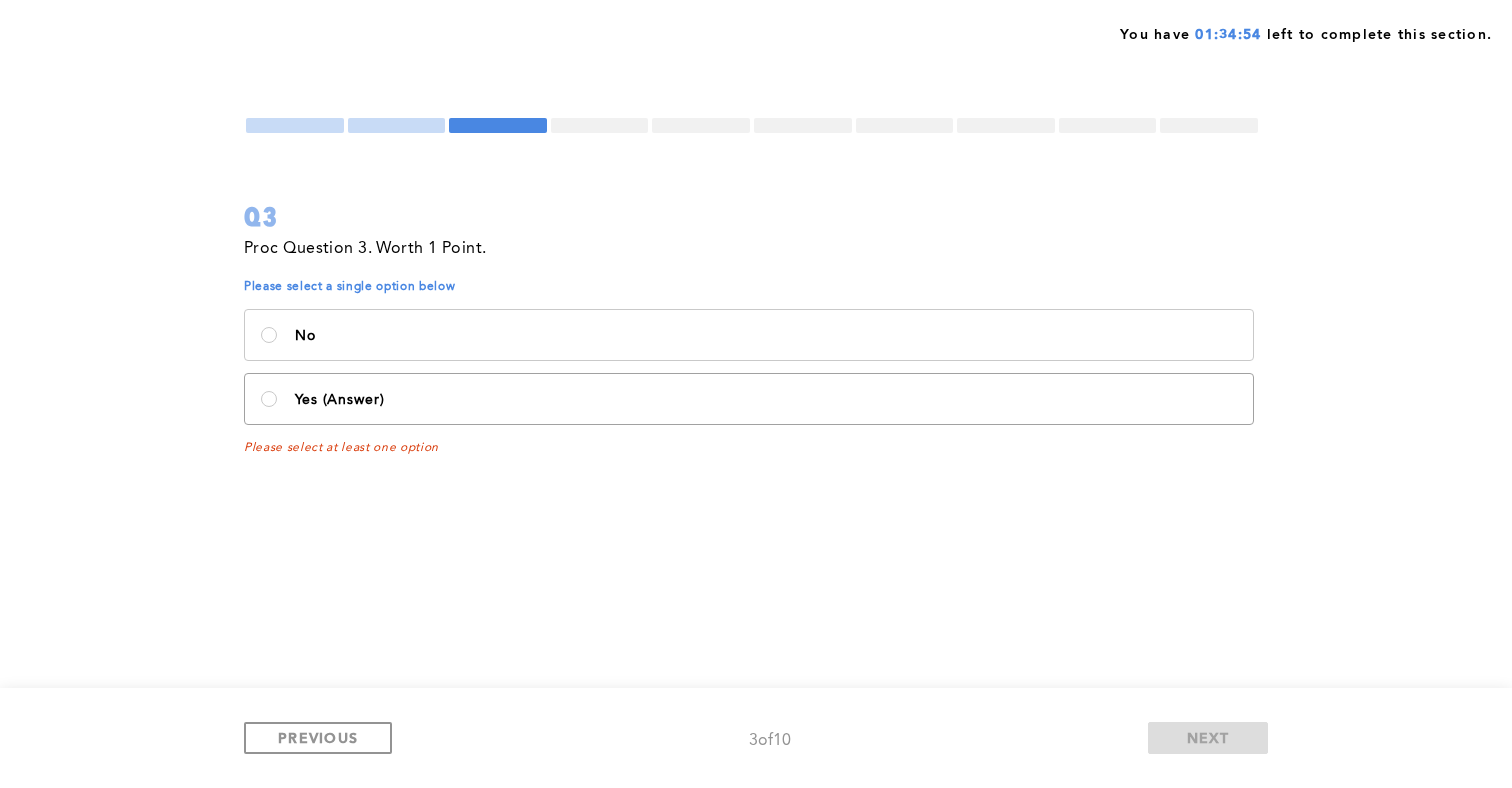 click on "Yes (Answer)" at bounding box center [749, 399] 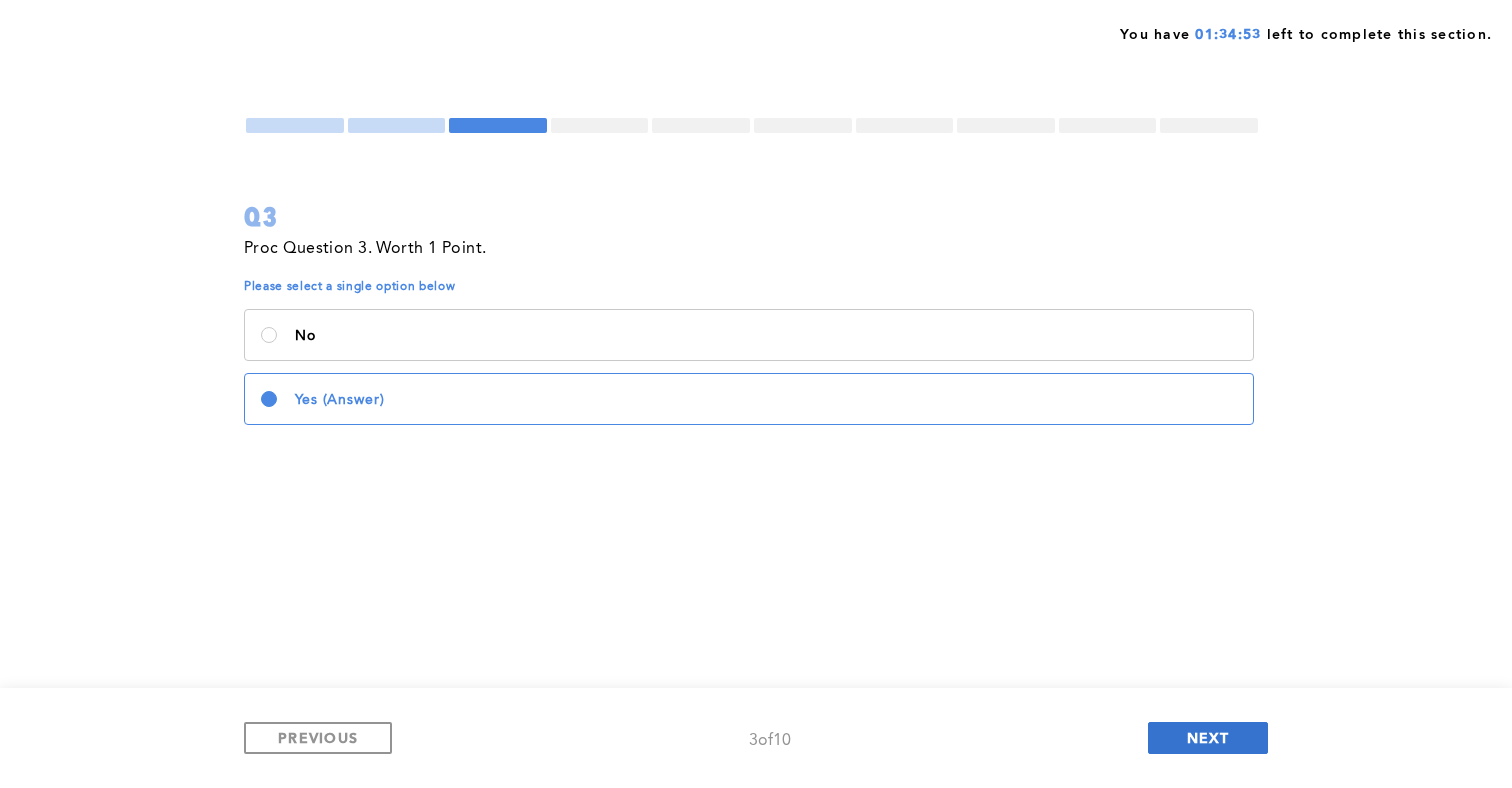 click on "NEXT" at bounding box center [1208, 737] 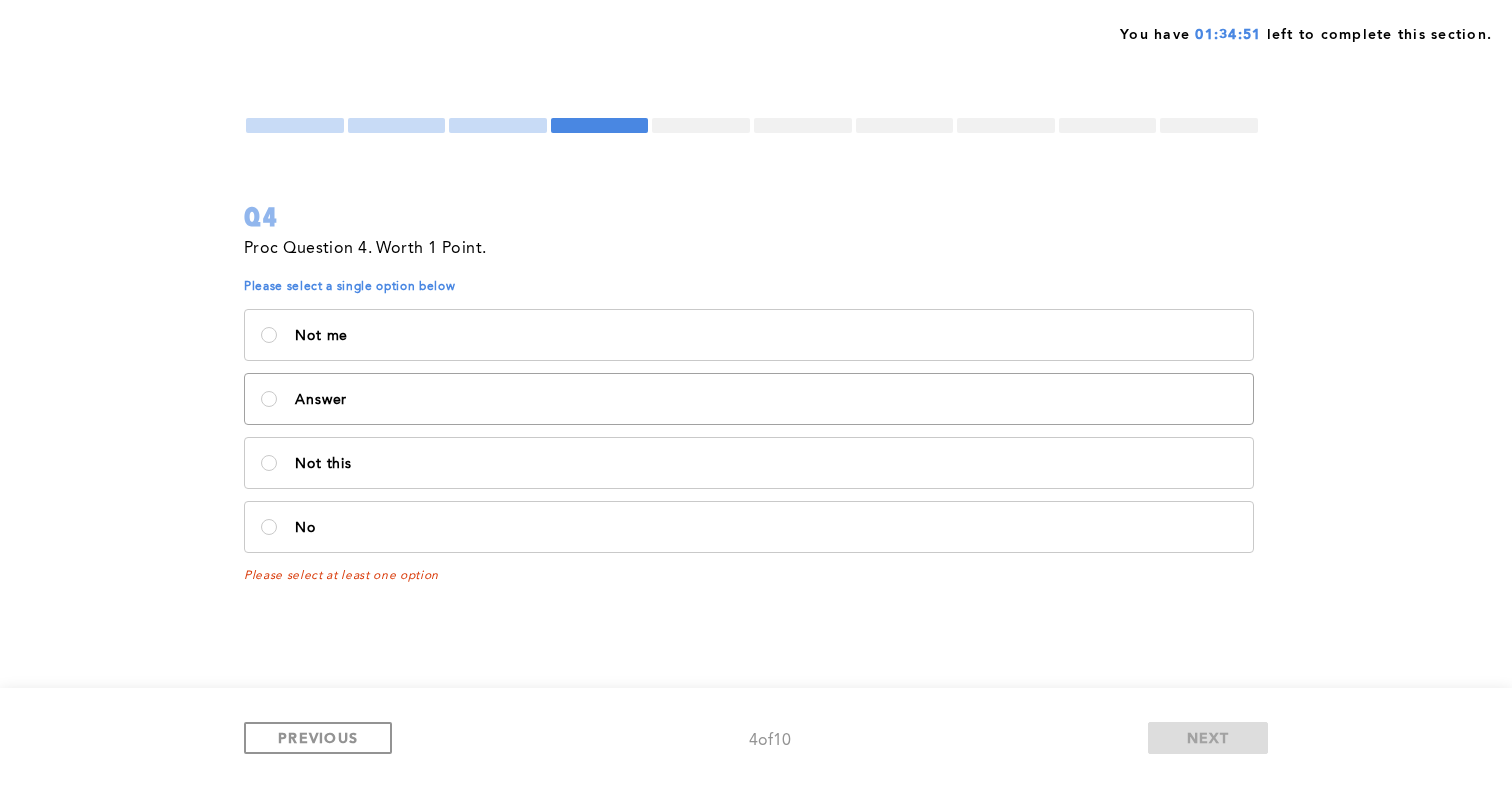 click on "Answer" at bounding box center [749, 399] 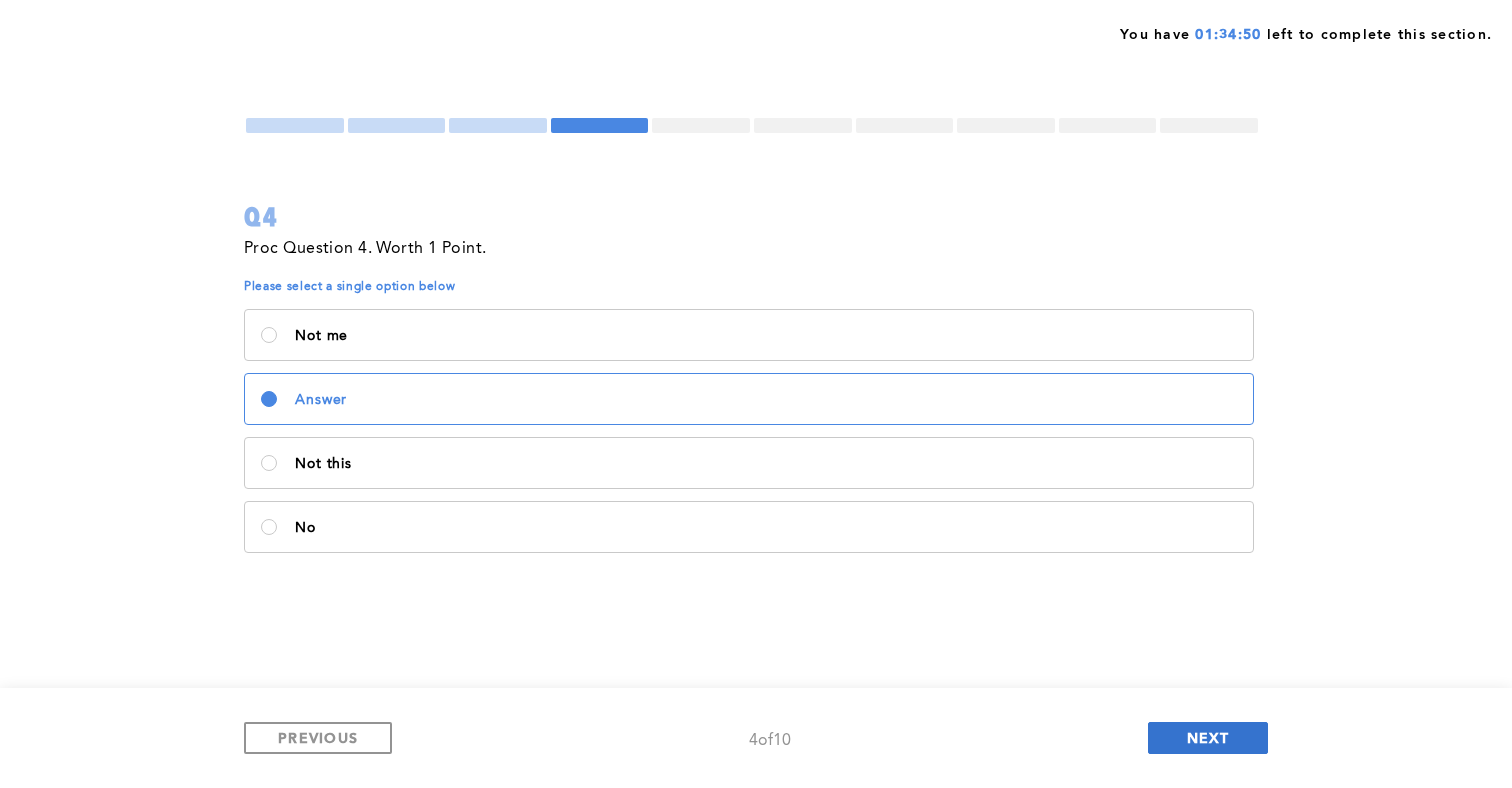 click on "NEXT" at bounding box center [1208, 737] 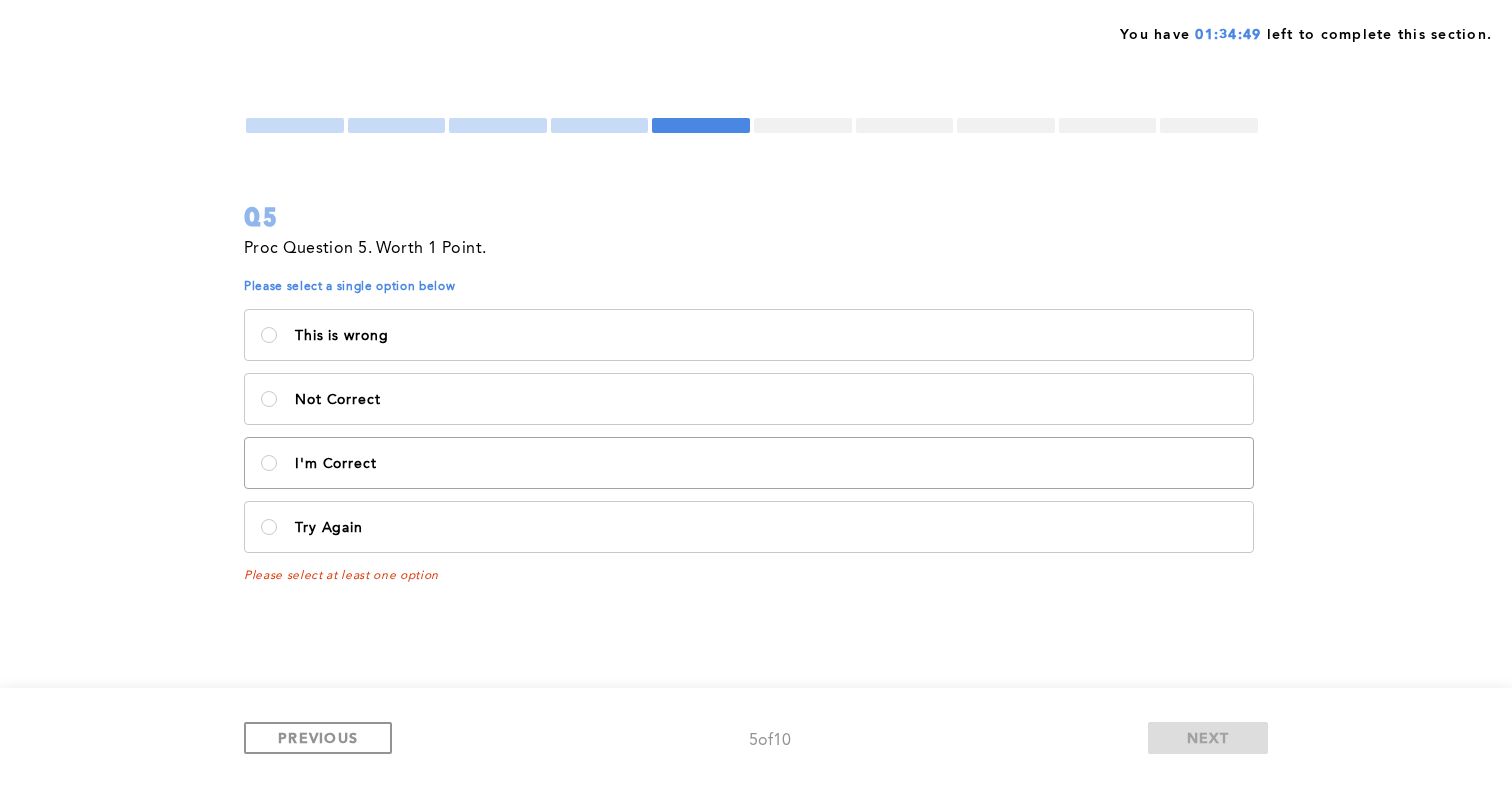 click on "I'm Correct" at bounding box center (766, 464) 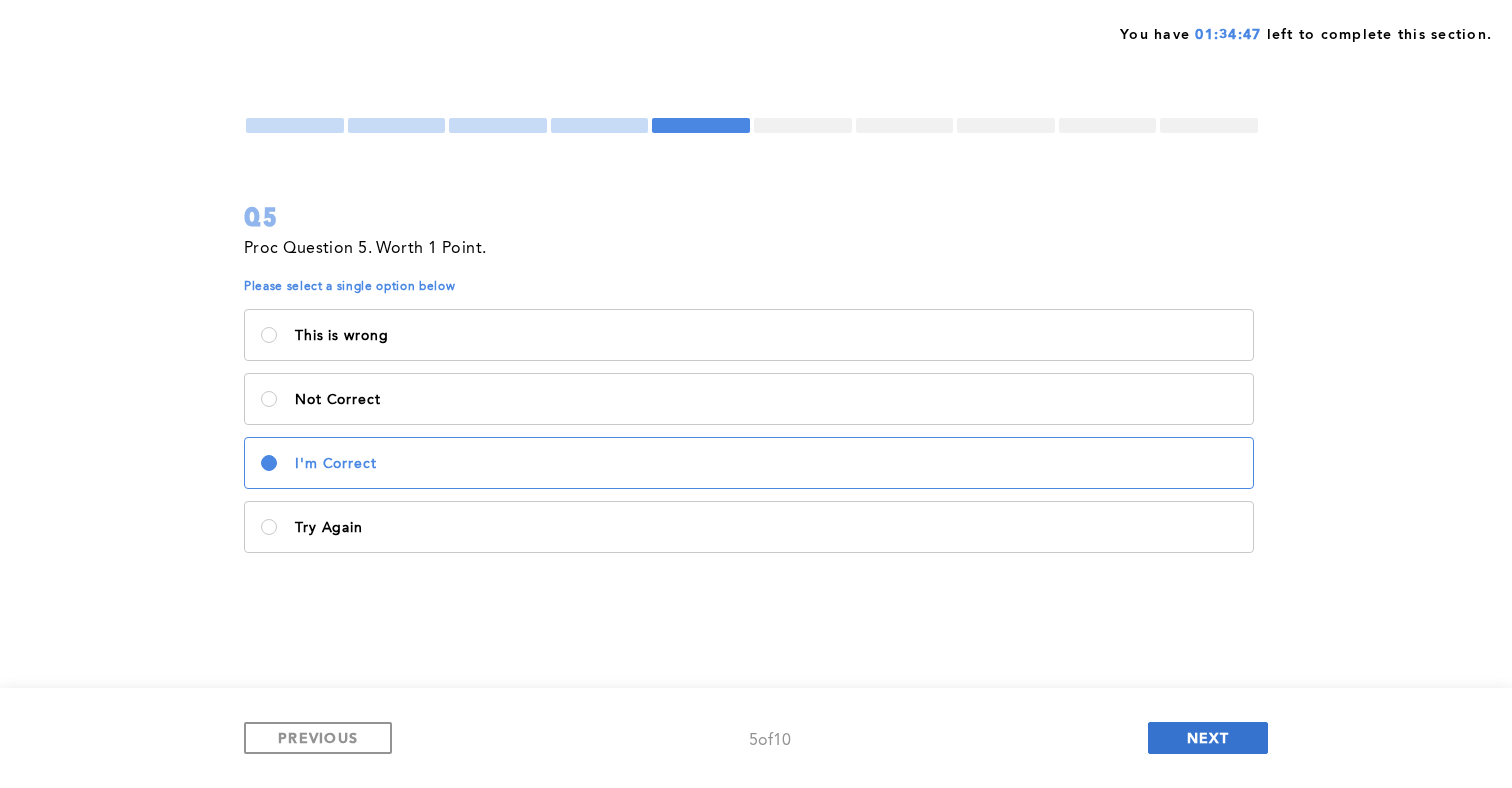 click on "NEXT" at bounding box center (1208, 737) 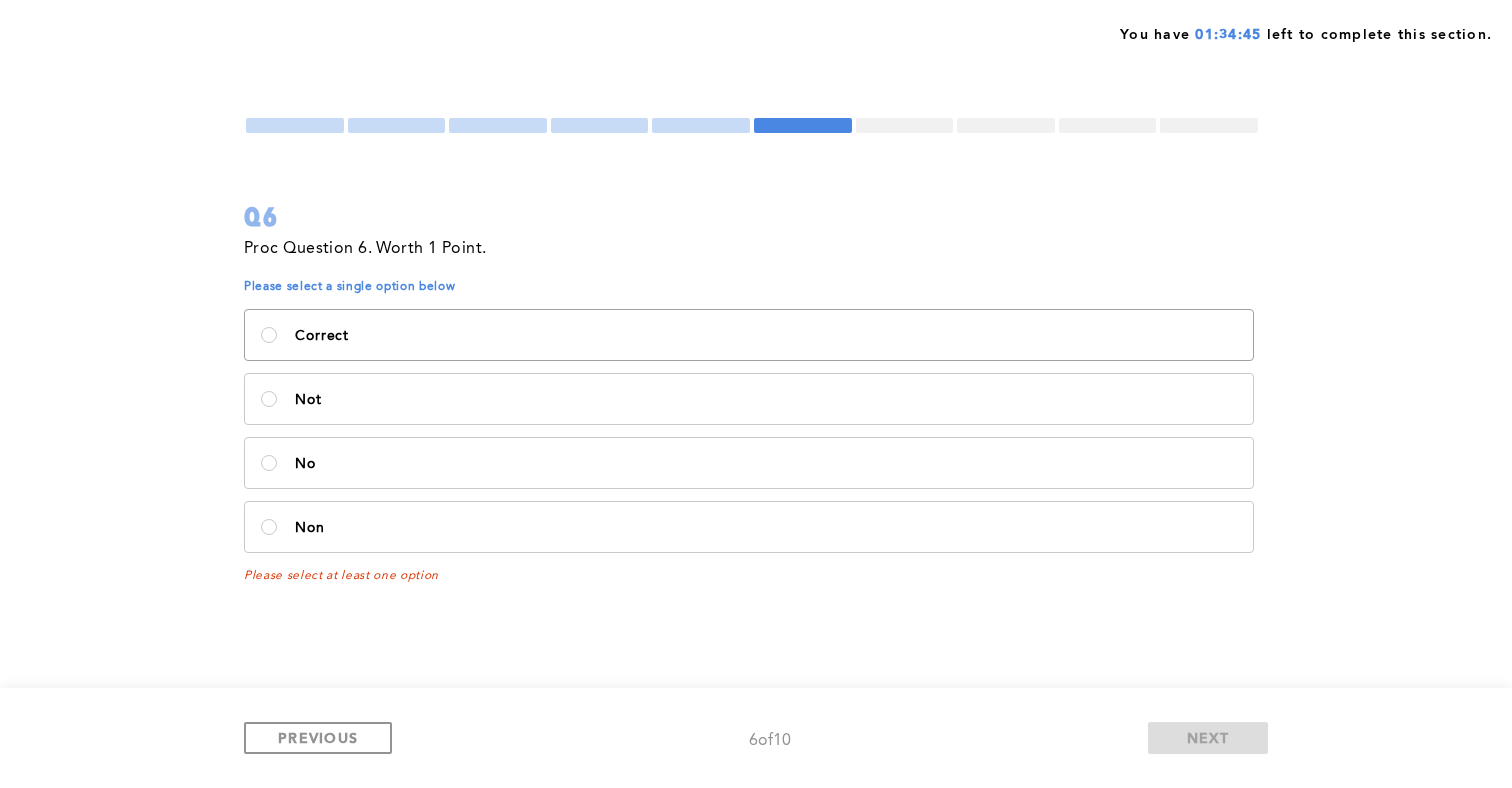 click on "Correct" at bounding box center (749, 335) 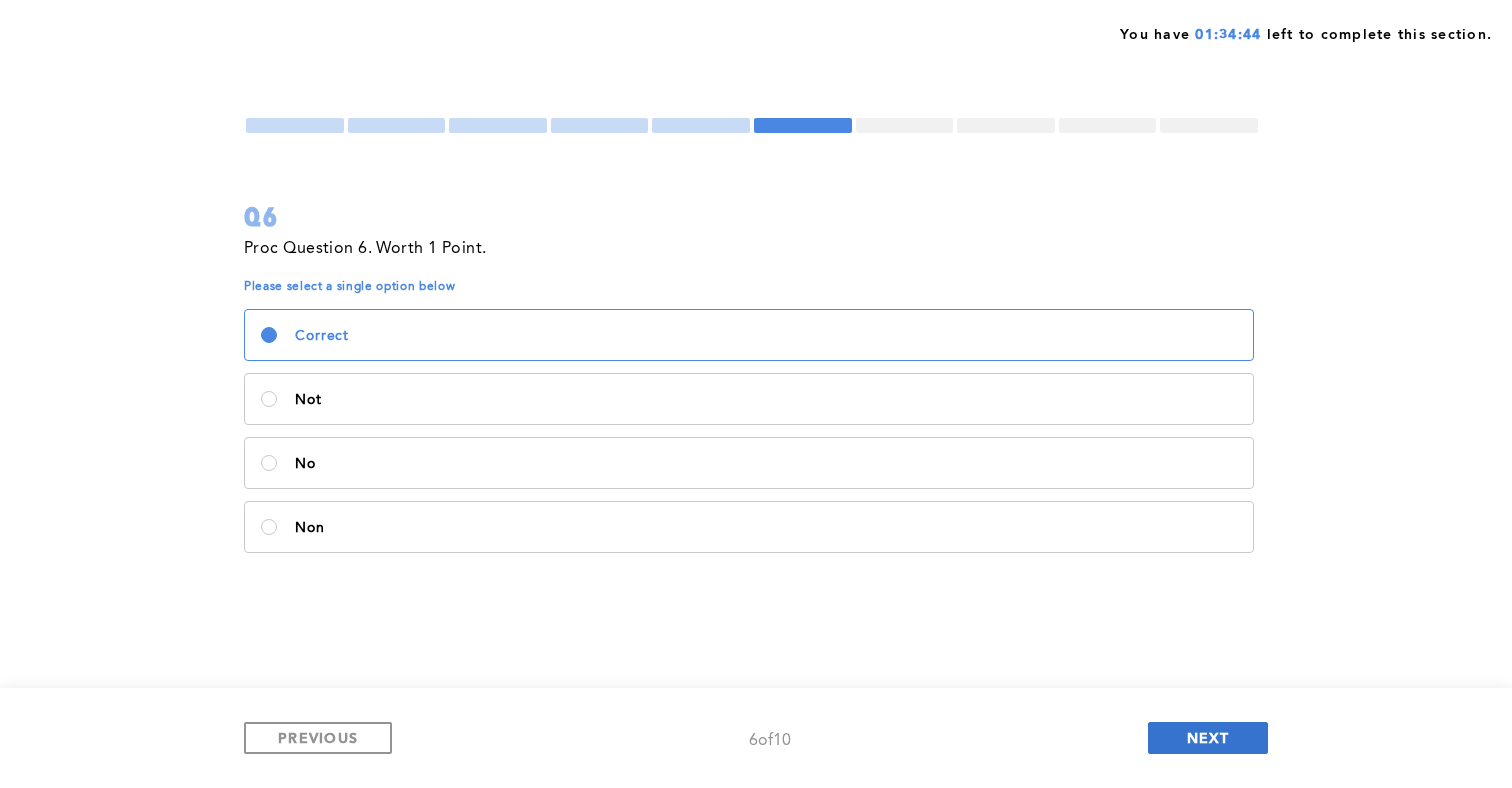 click on "NEXT" at bounding box center (1208, 737) 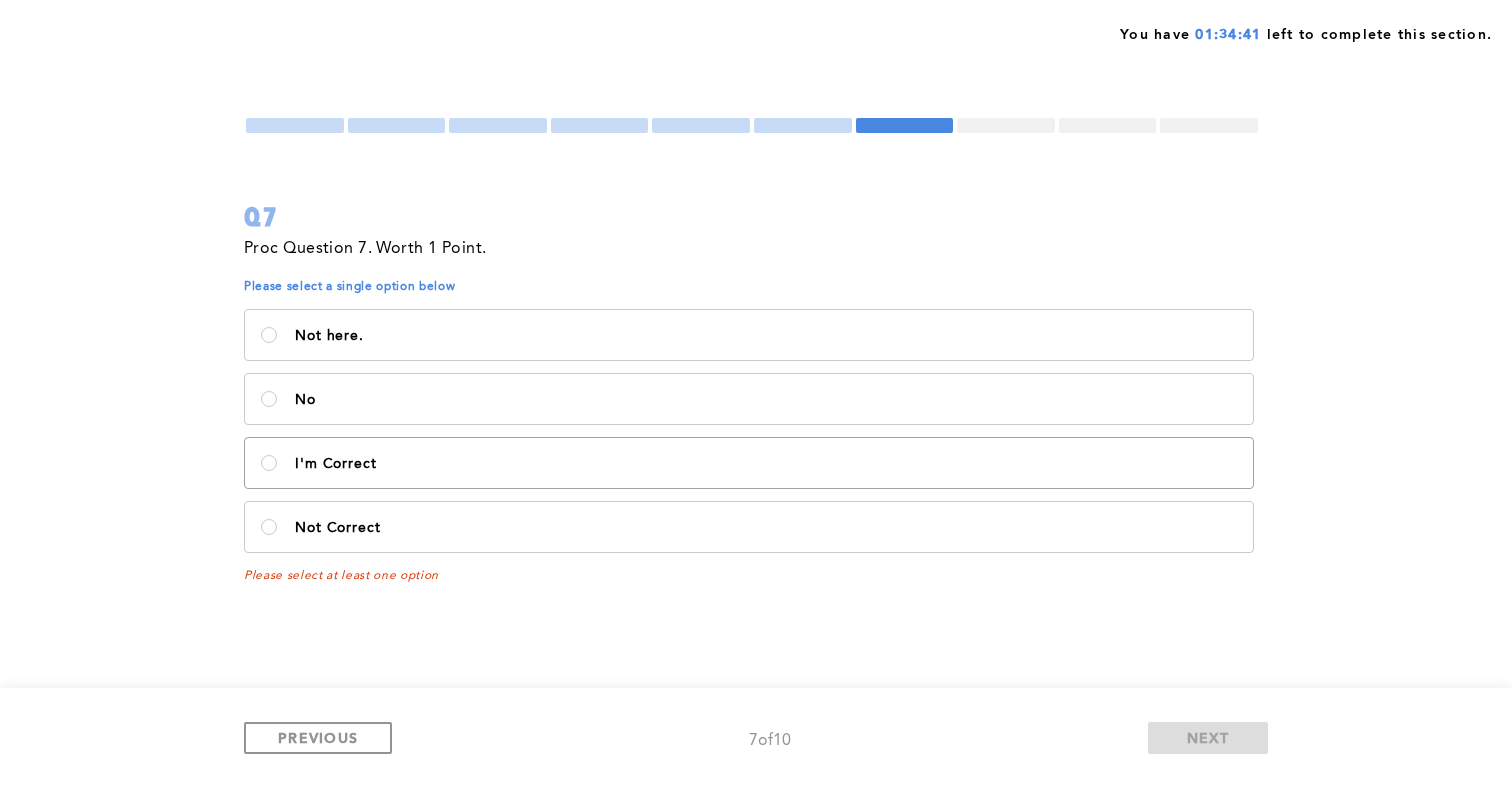 click on "I'm Correct" at bounding box center (749, 463) 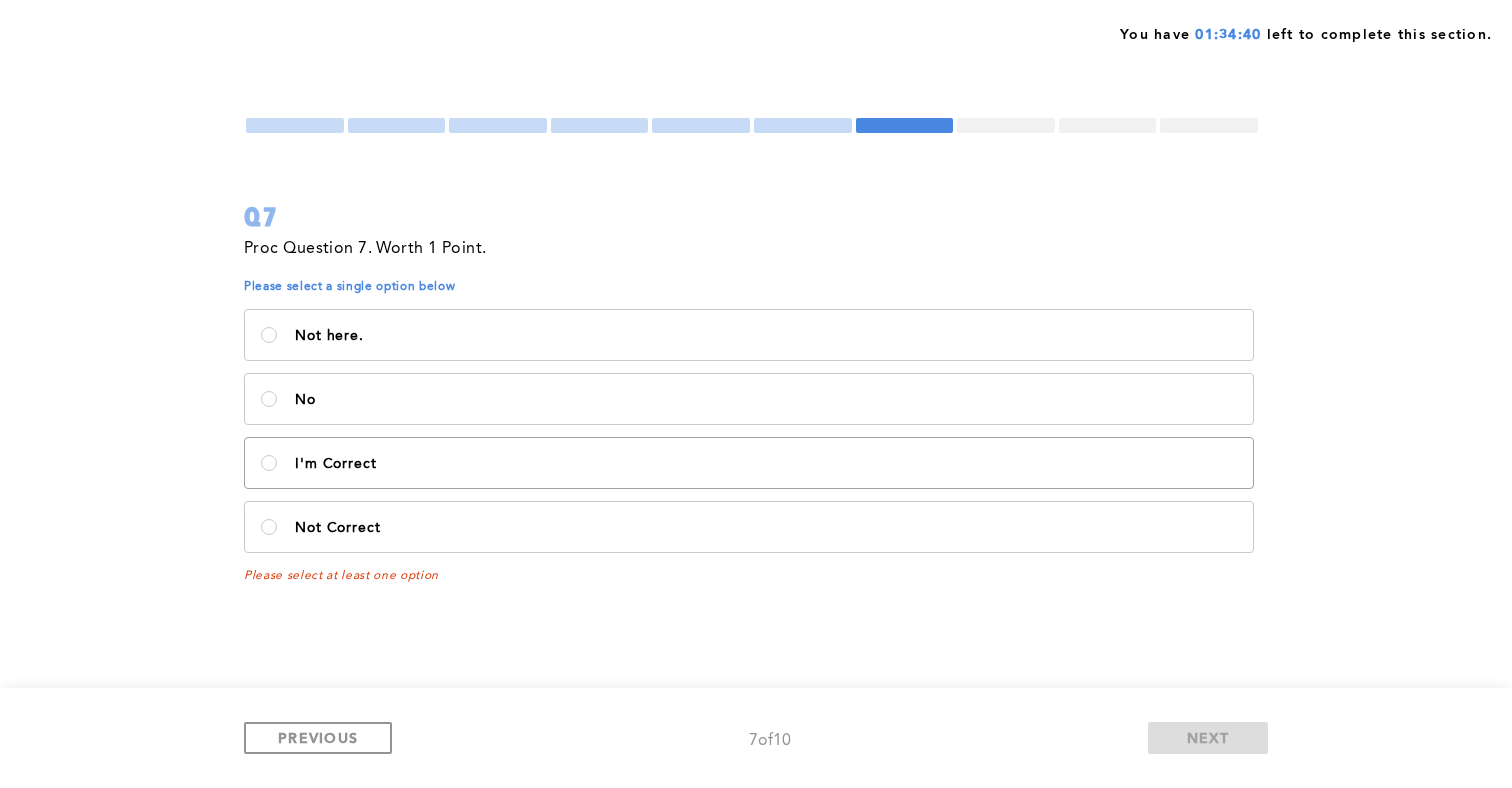 click on "I'm Correct" at bounding box center (749, 463) 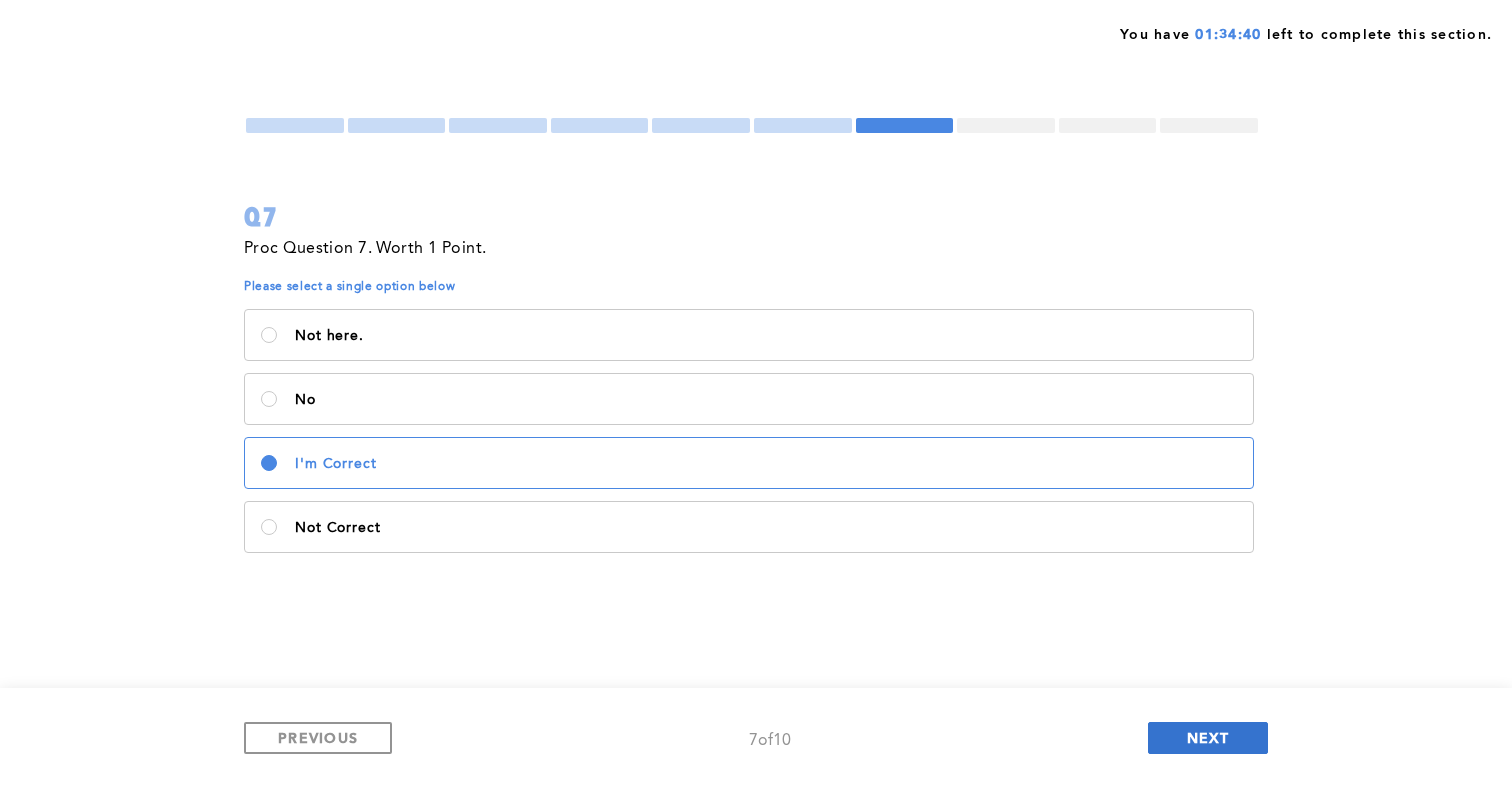click on "NEXT" at bounding box center [1208, 738] 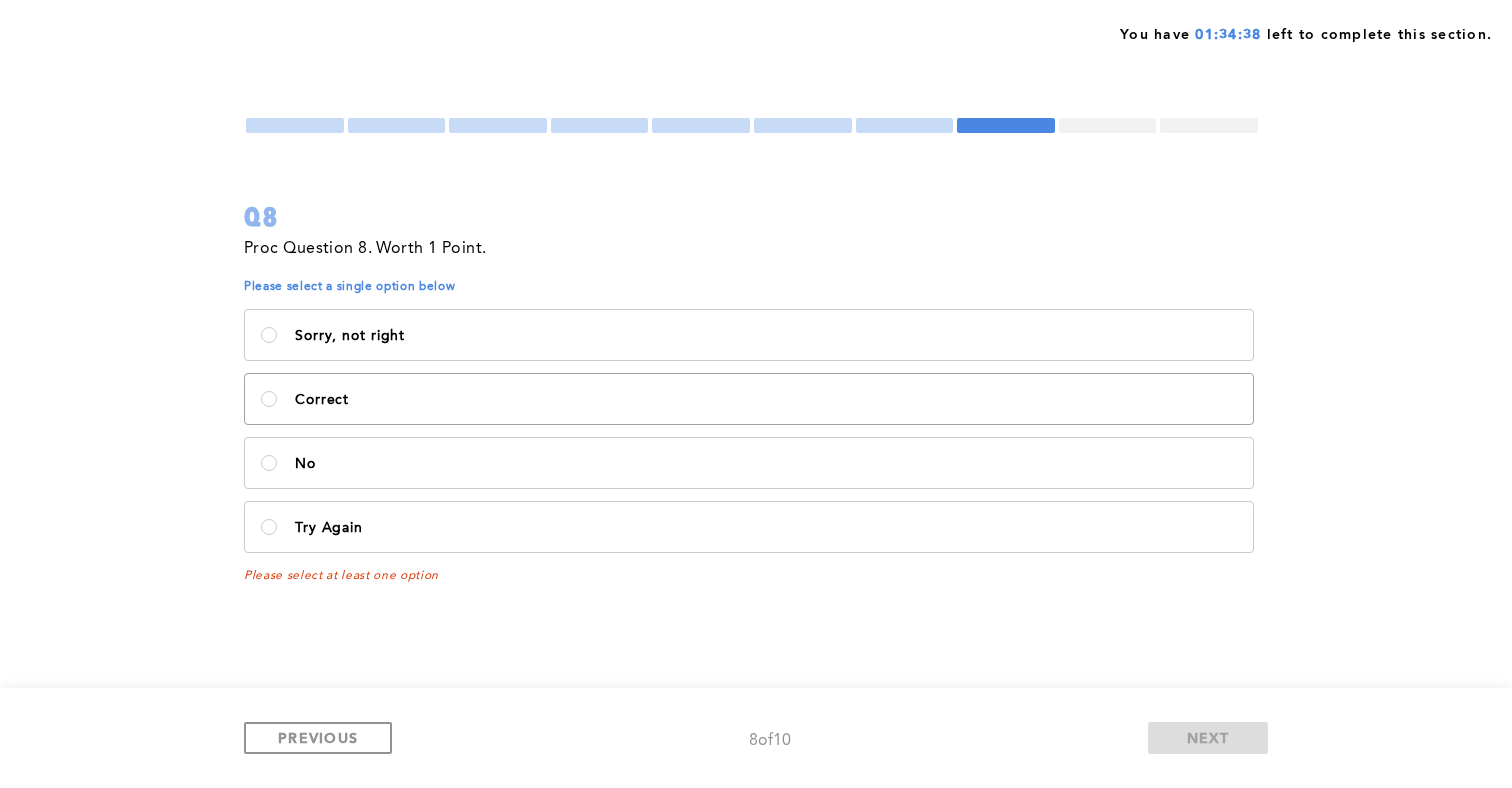 click on "Correct" at bounding box center [749, 399] 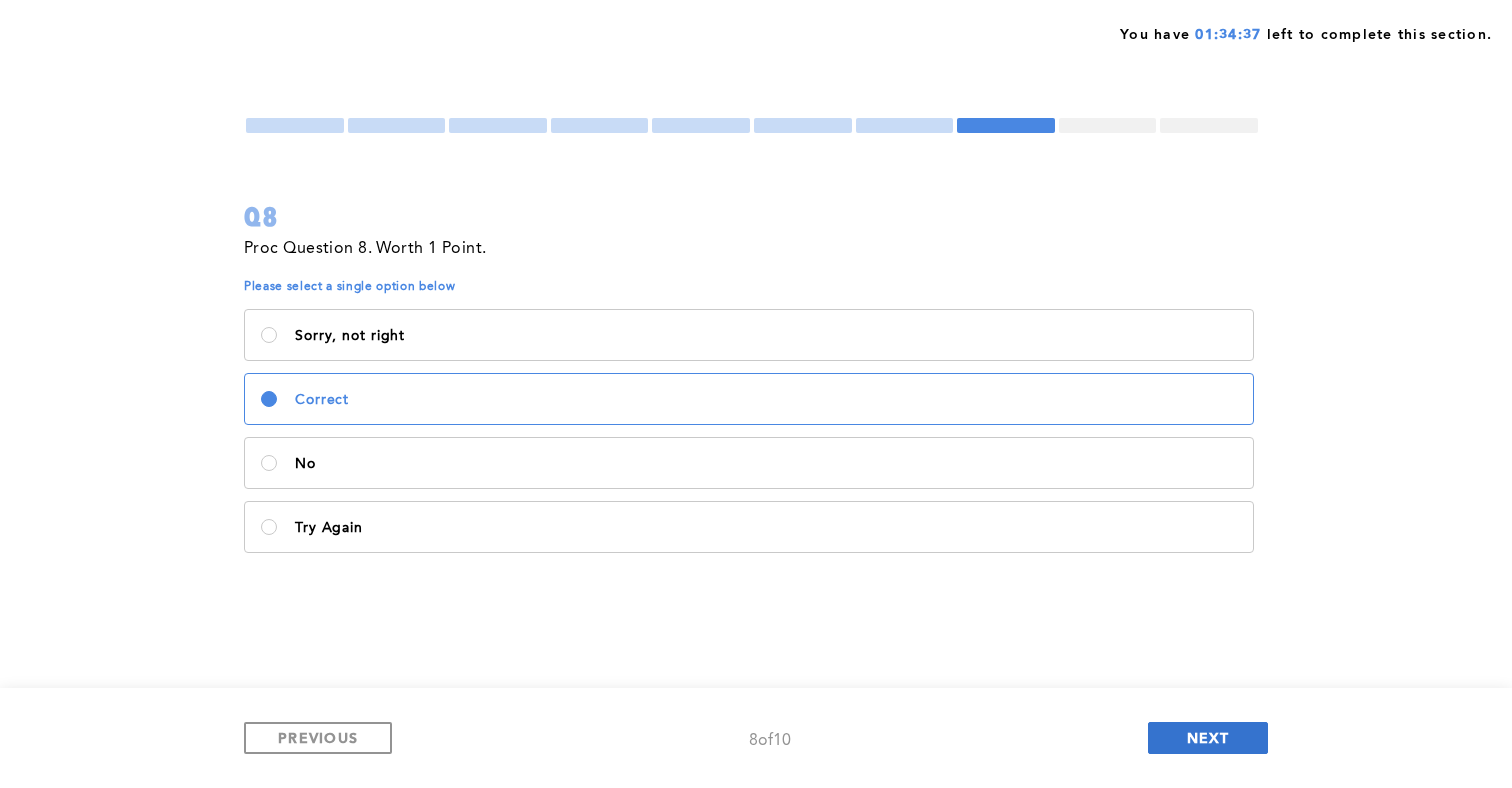 click on "NEXT" at bounding box center (1208, 738) 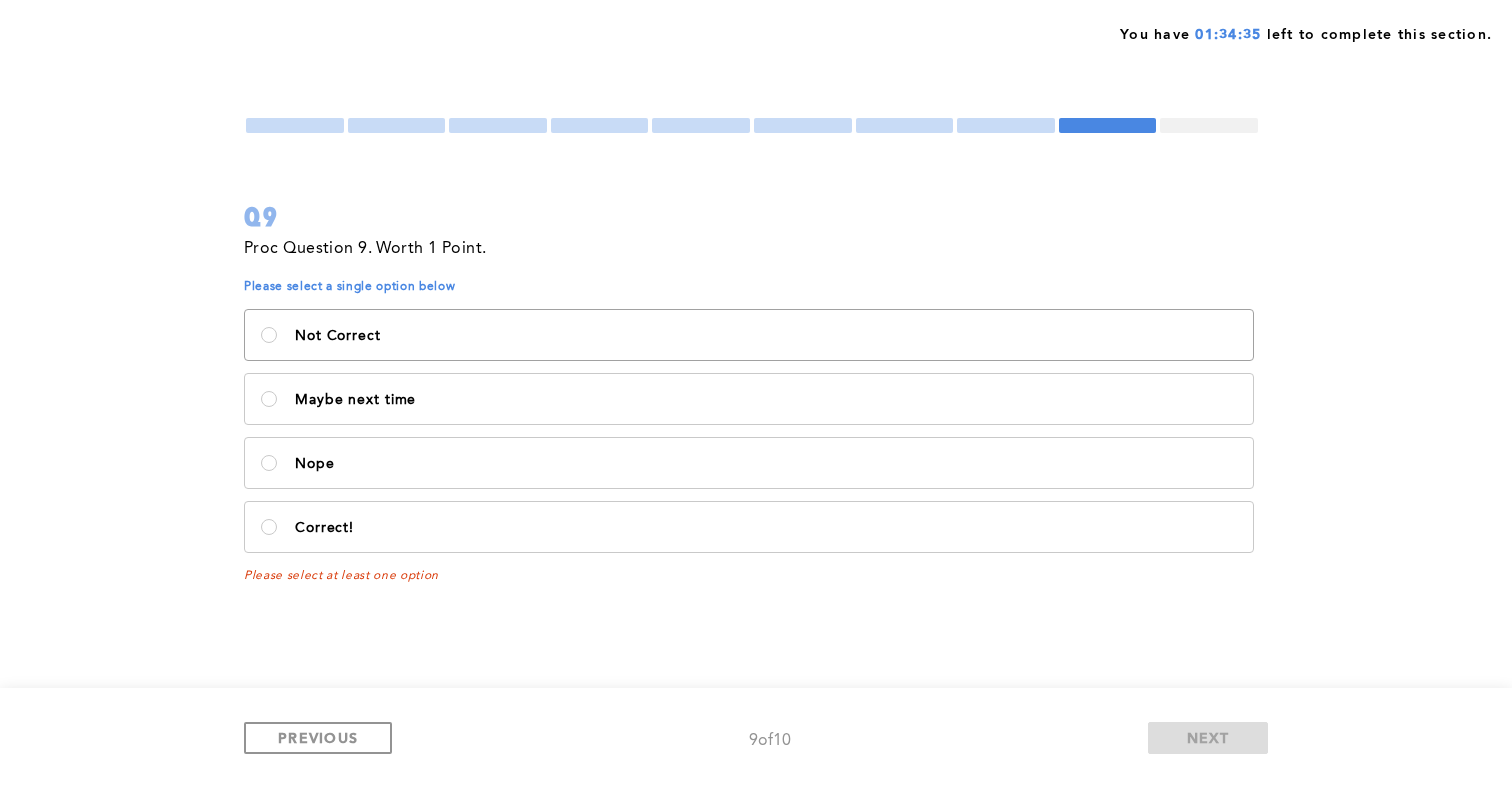 click on "Not Correct" at bounding box center (749, 335) 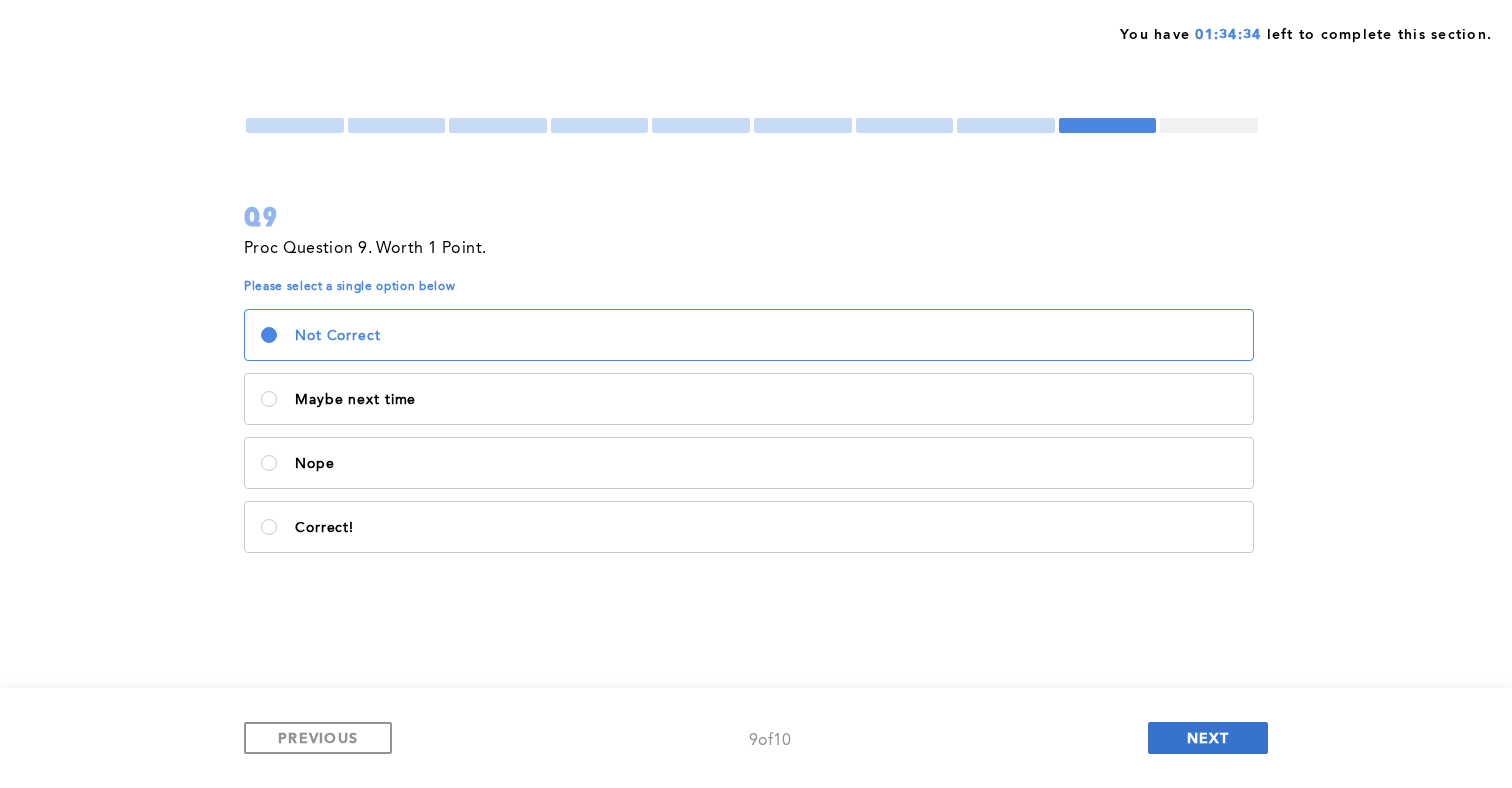 click on "NEXT" at bounding box center (1208, 738) 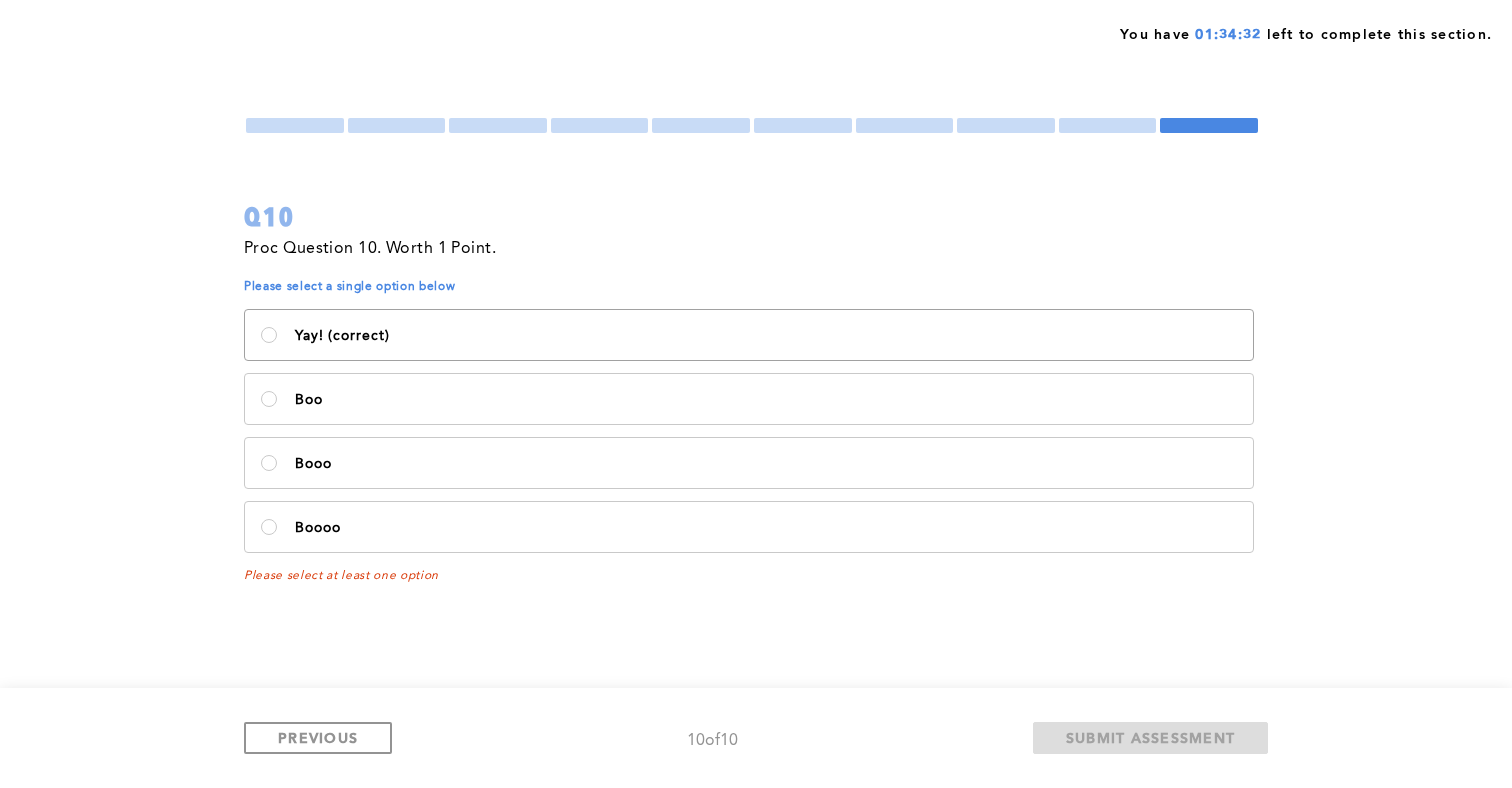 click on "Yay! (correct)" at bounding box center [749, 335] 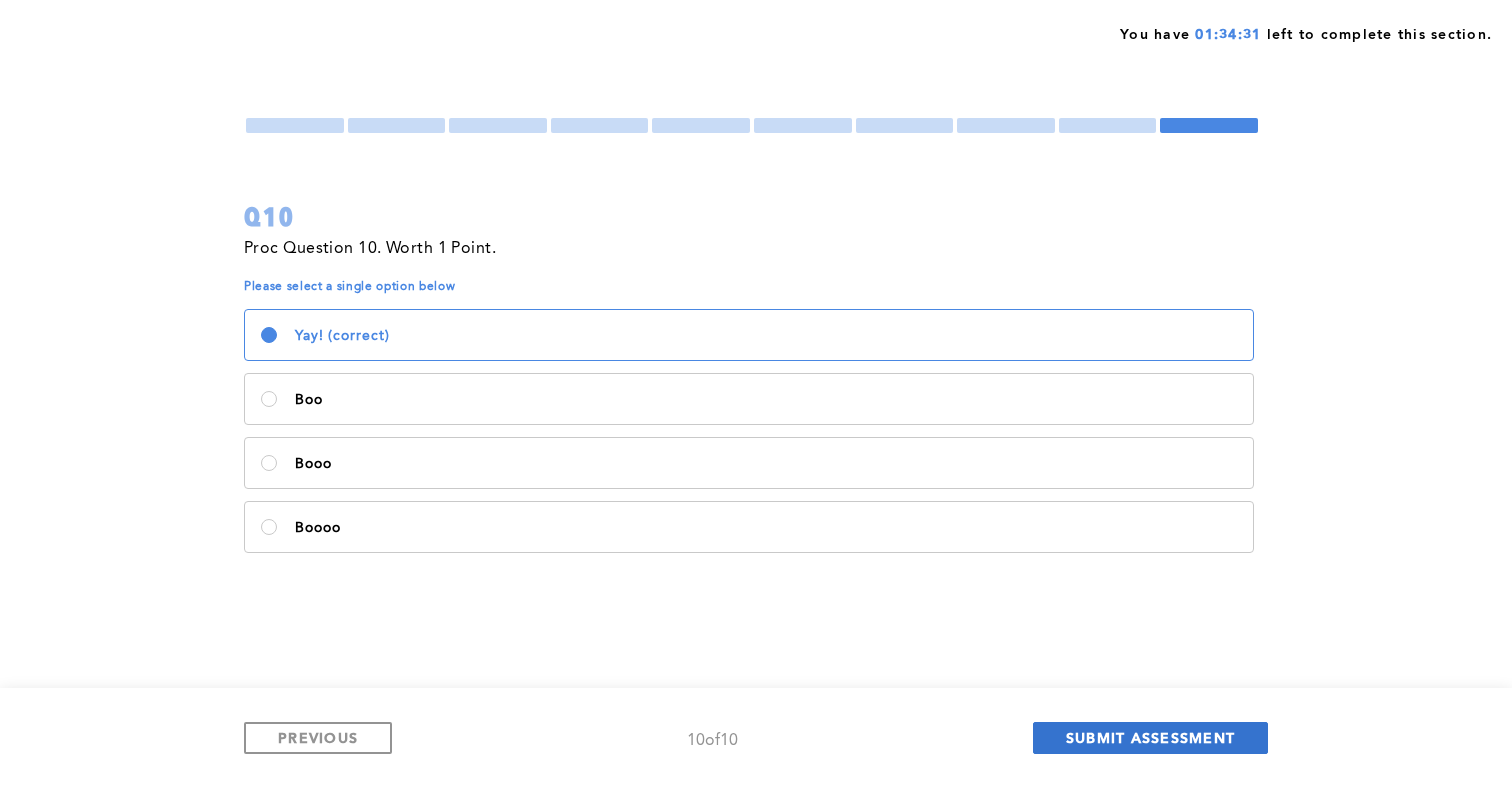 click on "SUBMIT ASSESSMENT" at bounding box center (1150, 737) 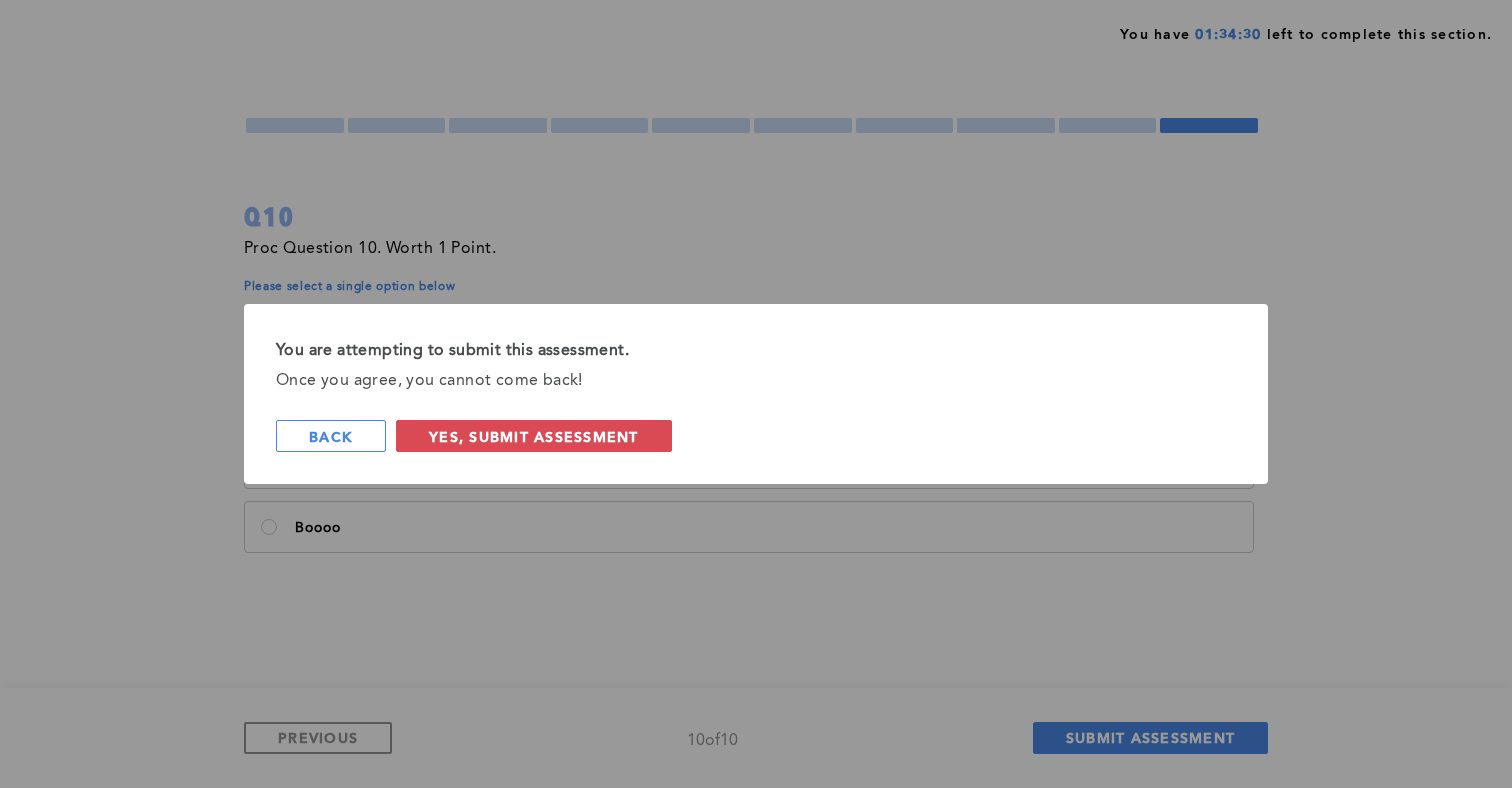 click on "You are attempting to submit this assessment. Once you agree, you cannot come back! back Yes, Submit Assessment" at bounding box center (756, 394) 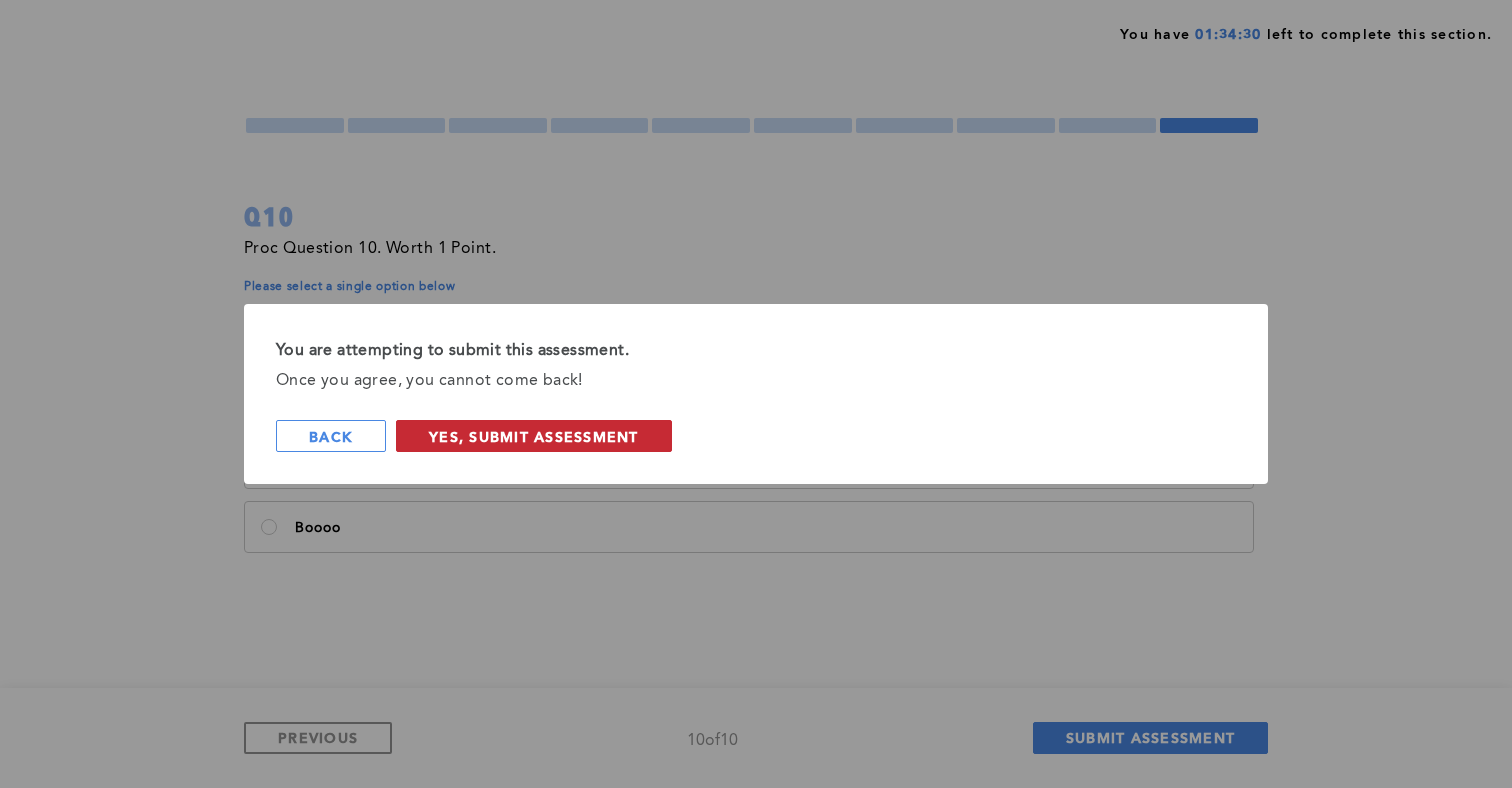 click on "Yes, Submit Assessment" at bounding box center [534, 436] 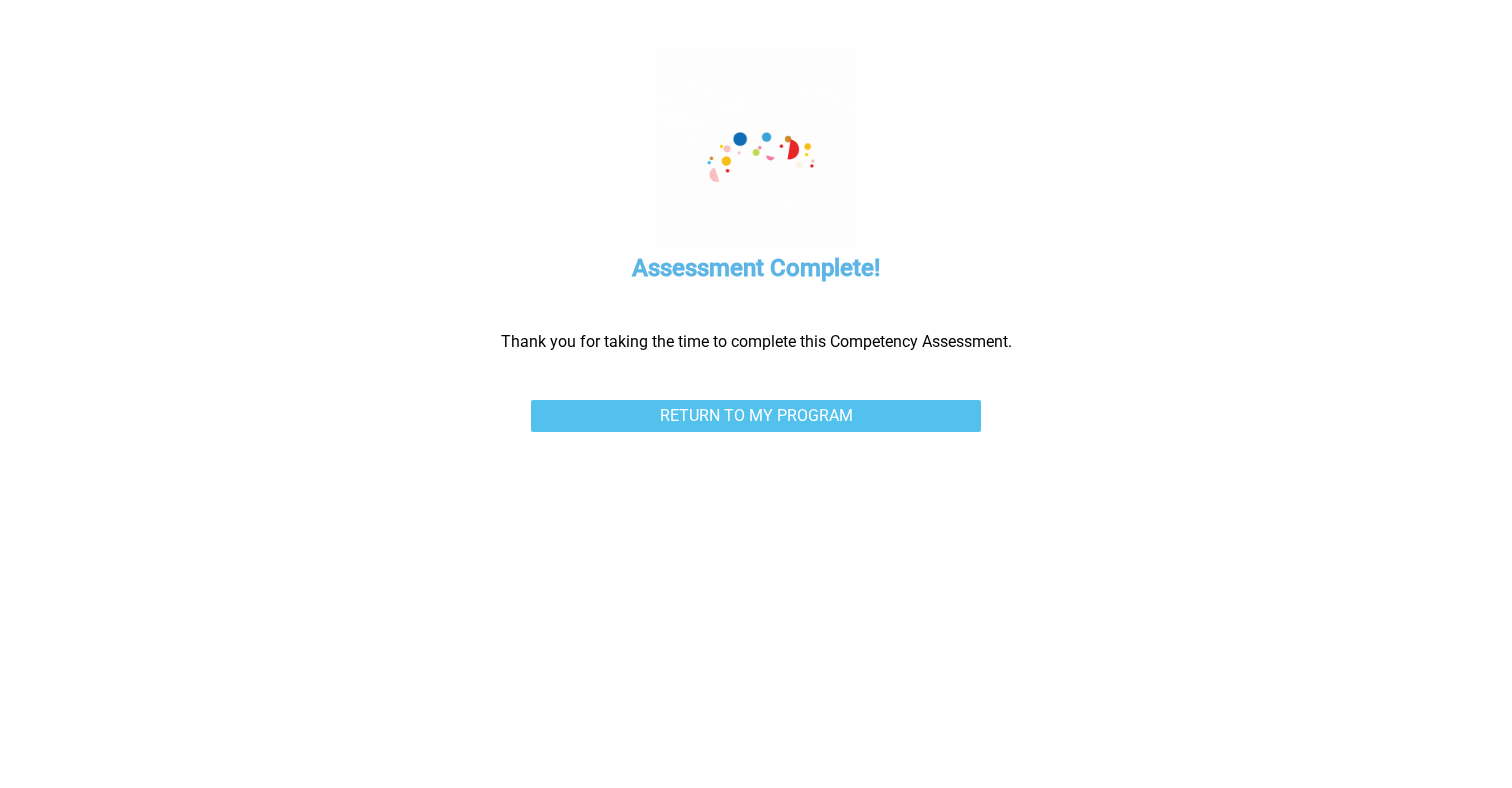 click on "RETURN TO MY PROGRAM" at bounding box center [756, 416] 